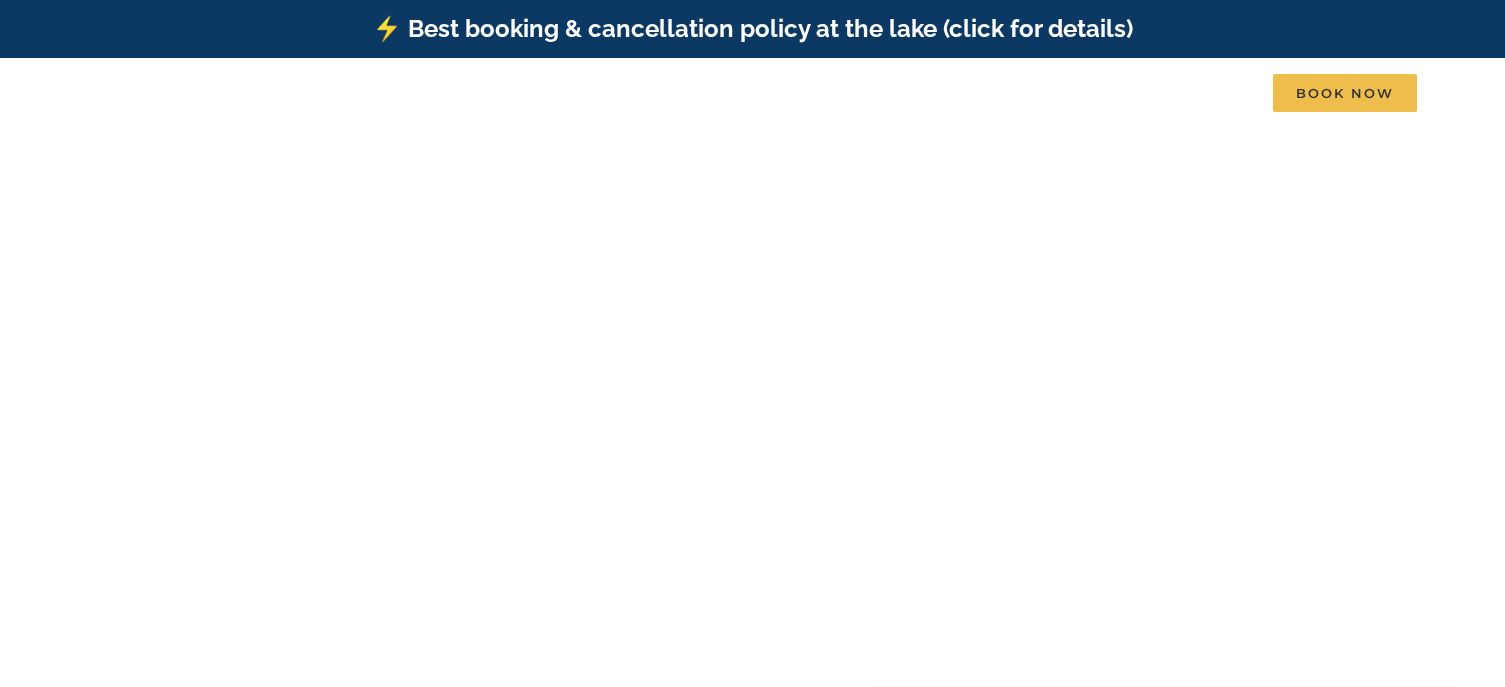 scroll, scrollTop: 0, scrollLeft: 0, axis: both 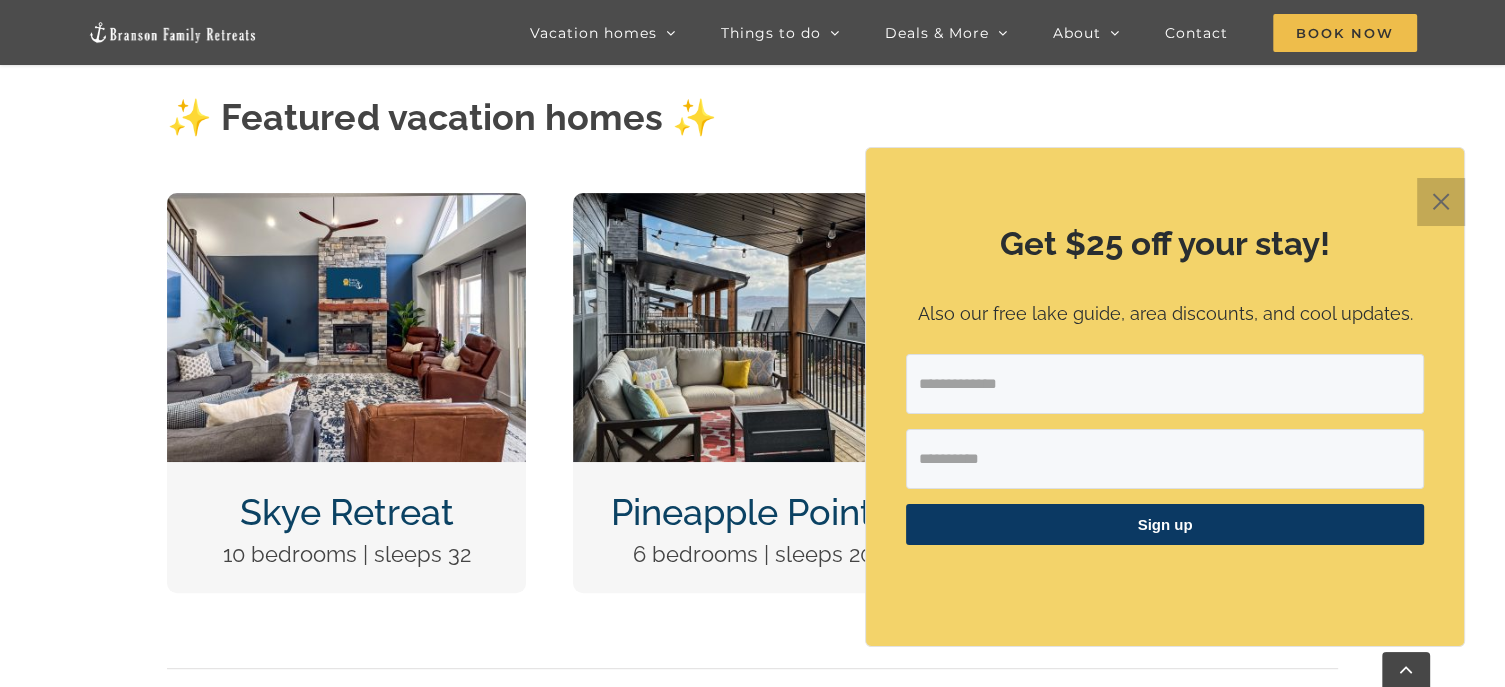 click on "✕" at bounding box center [1441, 202] 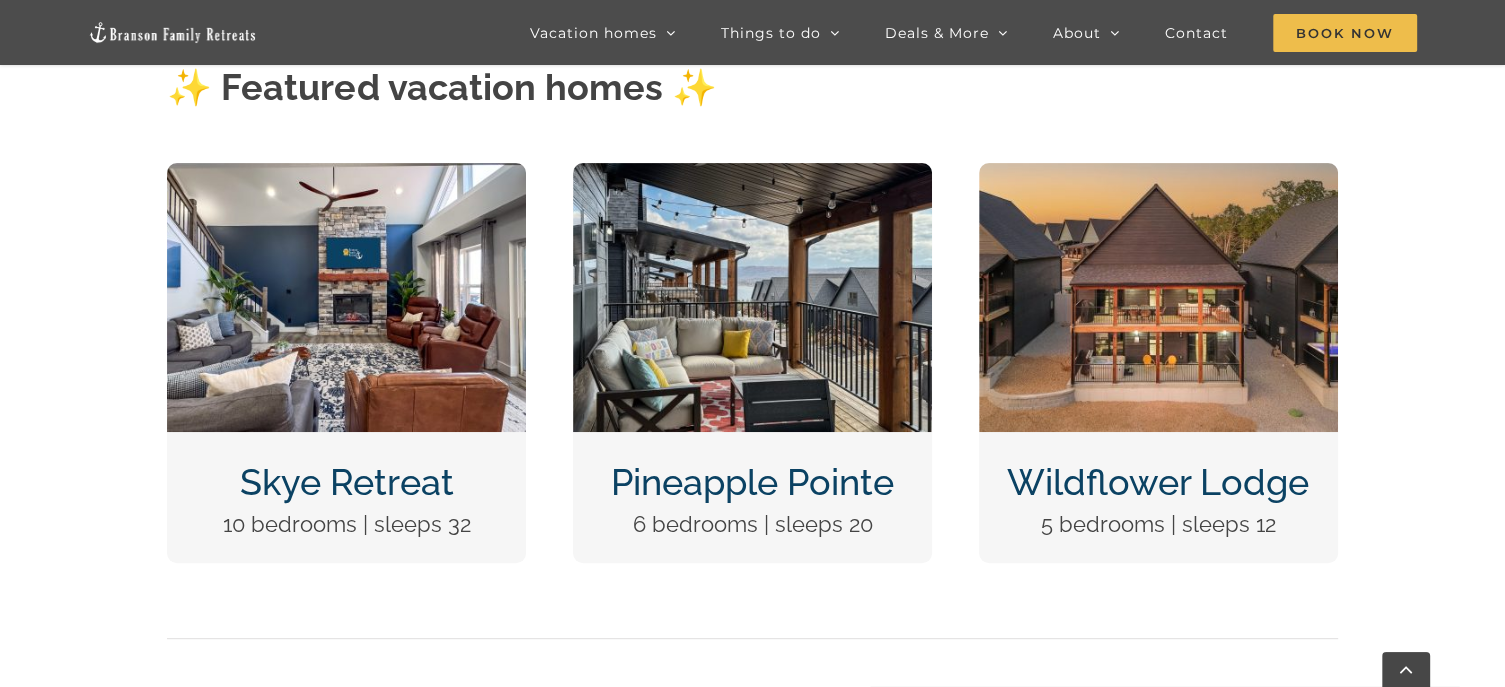 scroll, scrollTop: 799, scrollLeft: 0, axis: vertical 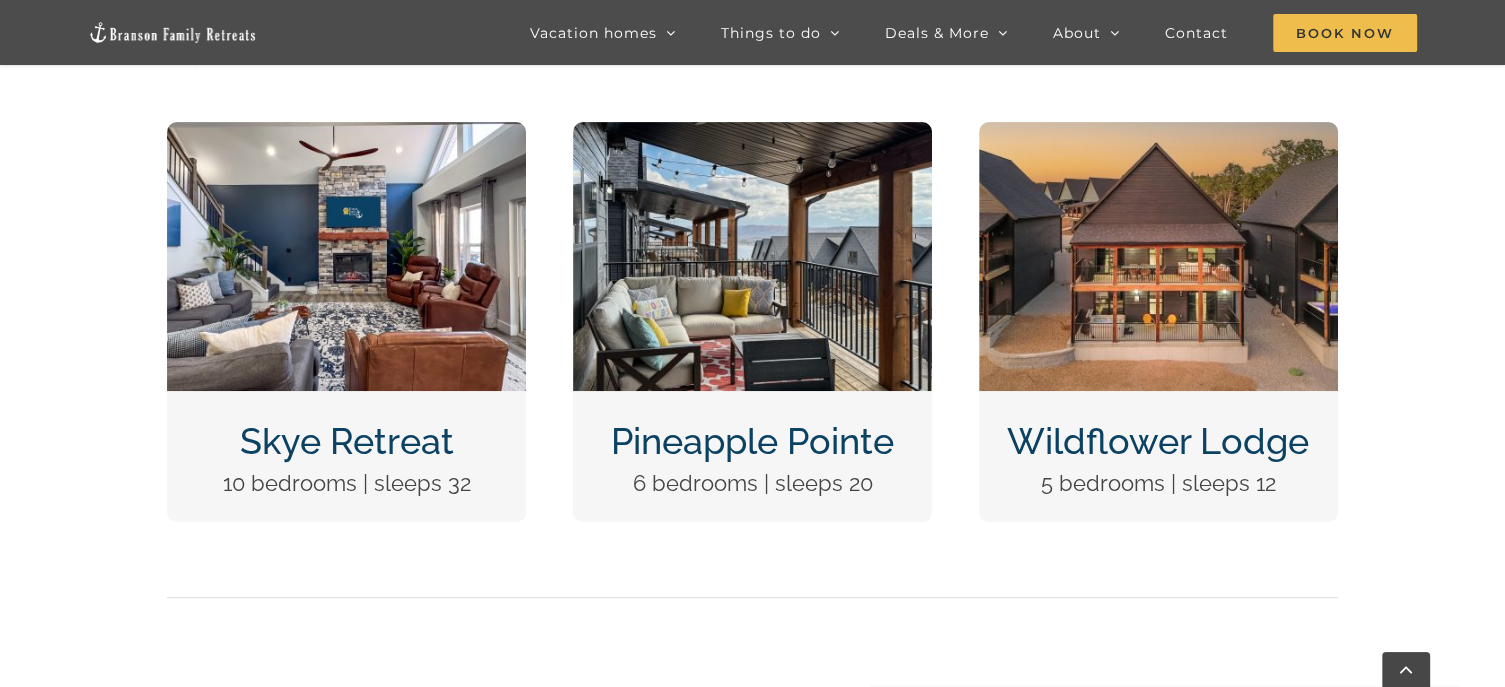 click at bounding box center (346, 256) 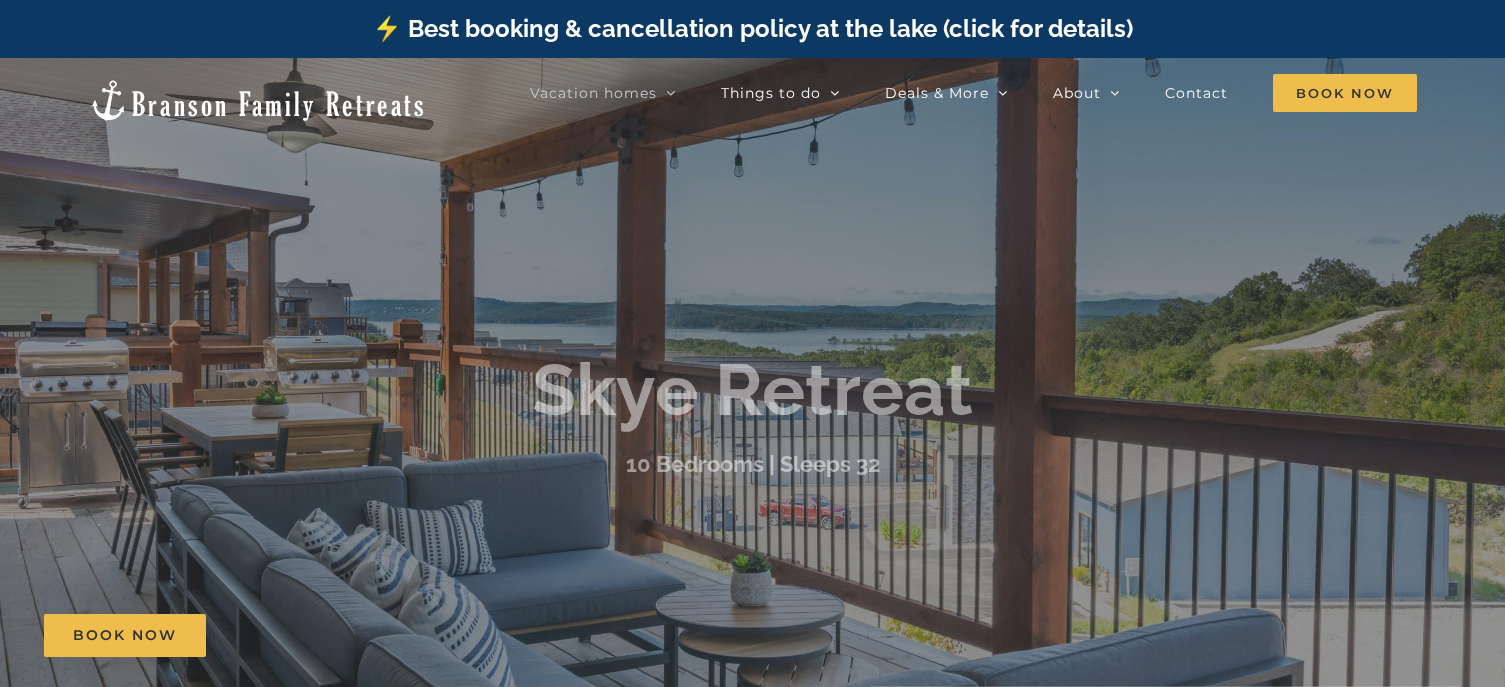 scroll, scrollTop: 0, scrollLeft: 0, axis: both 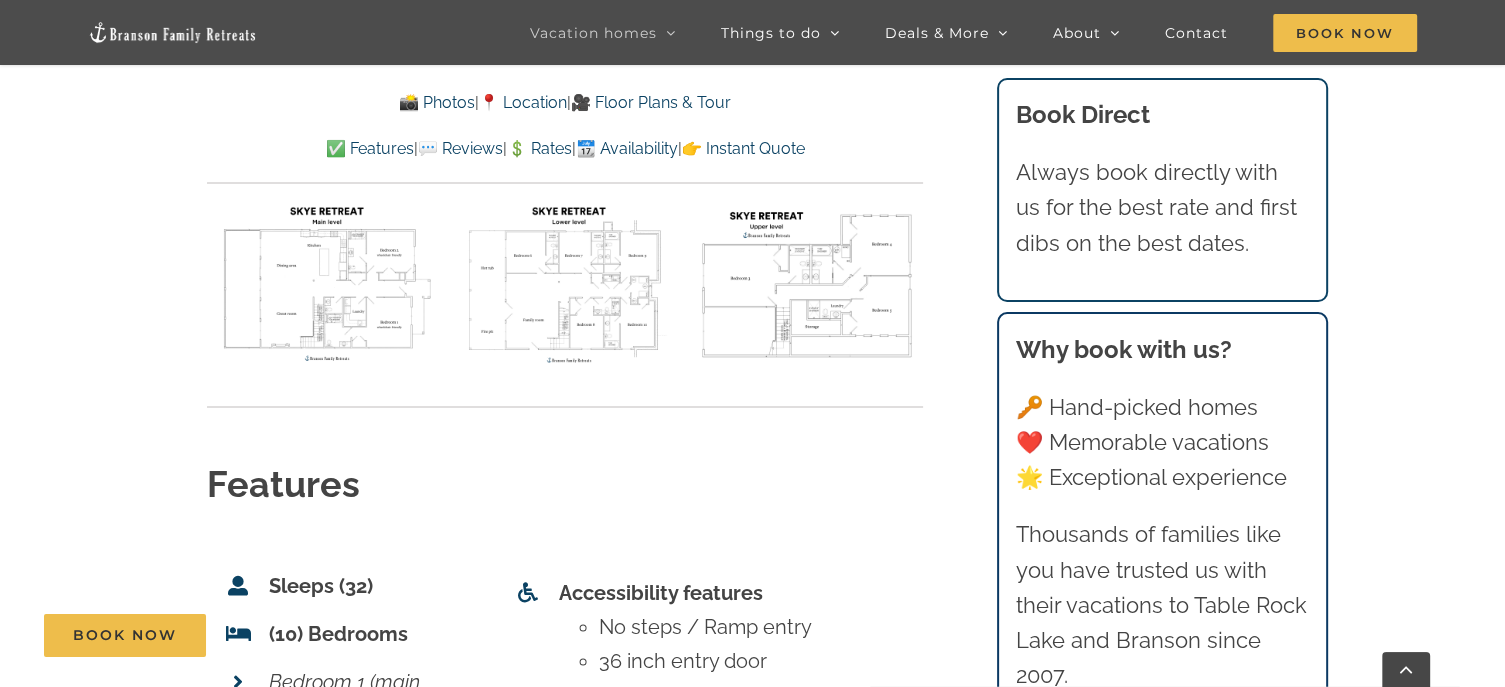 click at bounding box center [323, 283] 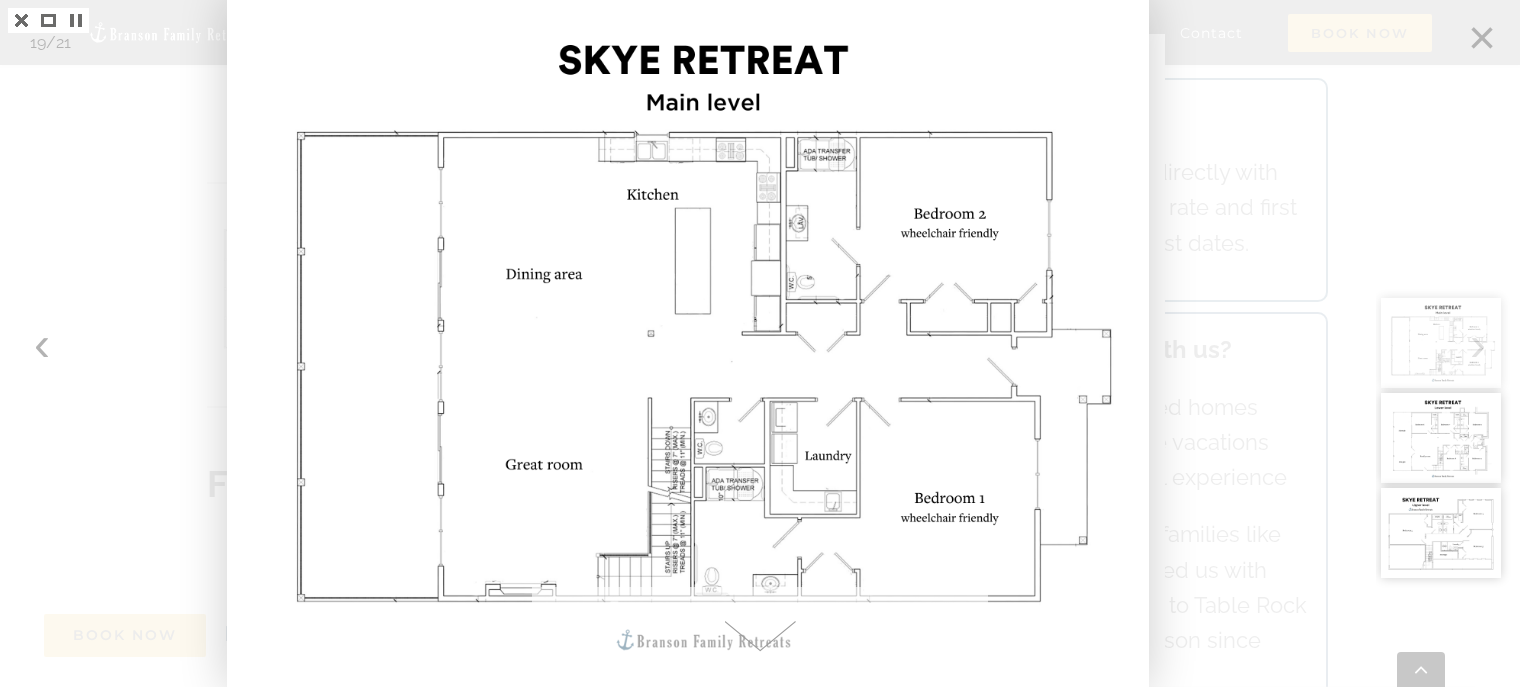 click at bounding box center [760, 343] 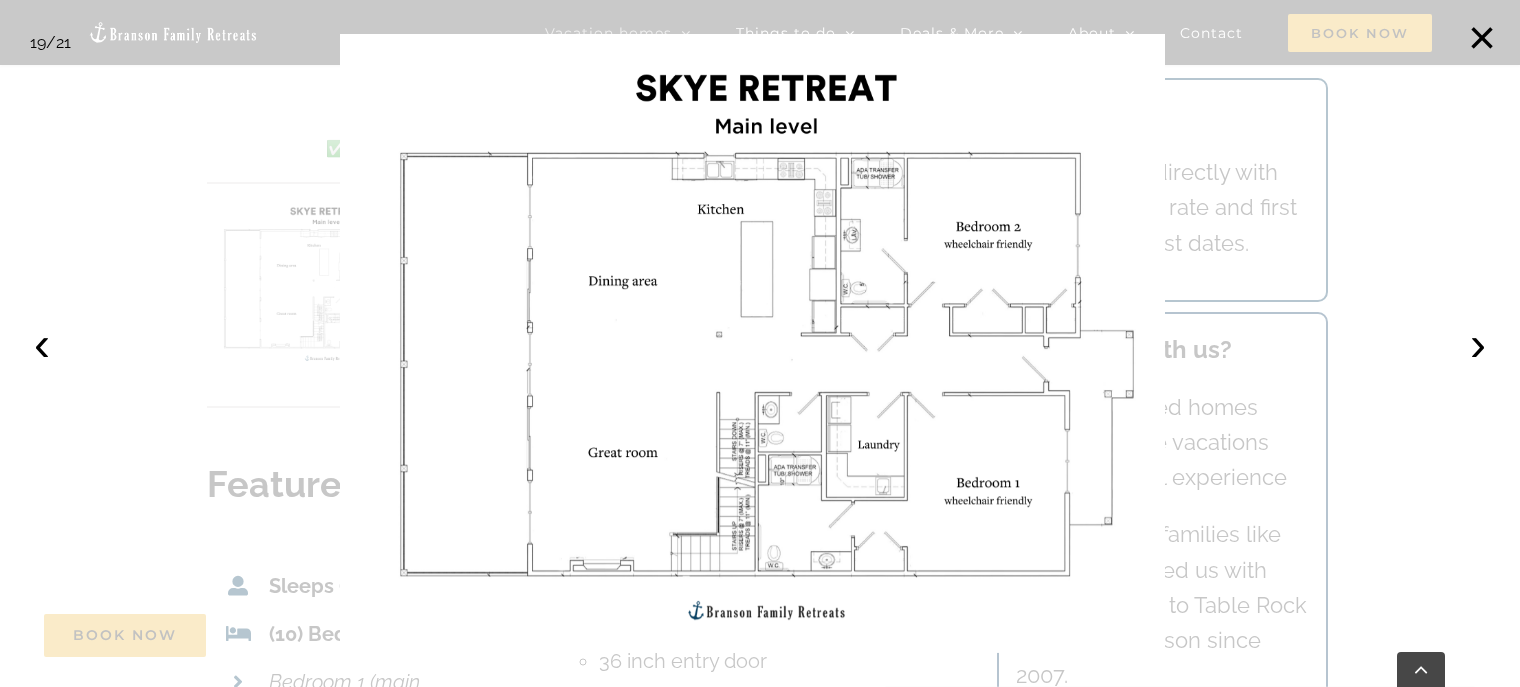 click at bounding box center (760, 343) 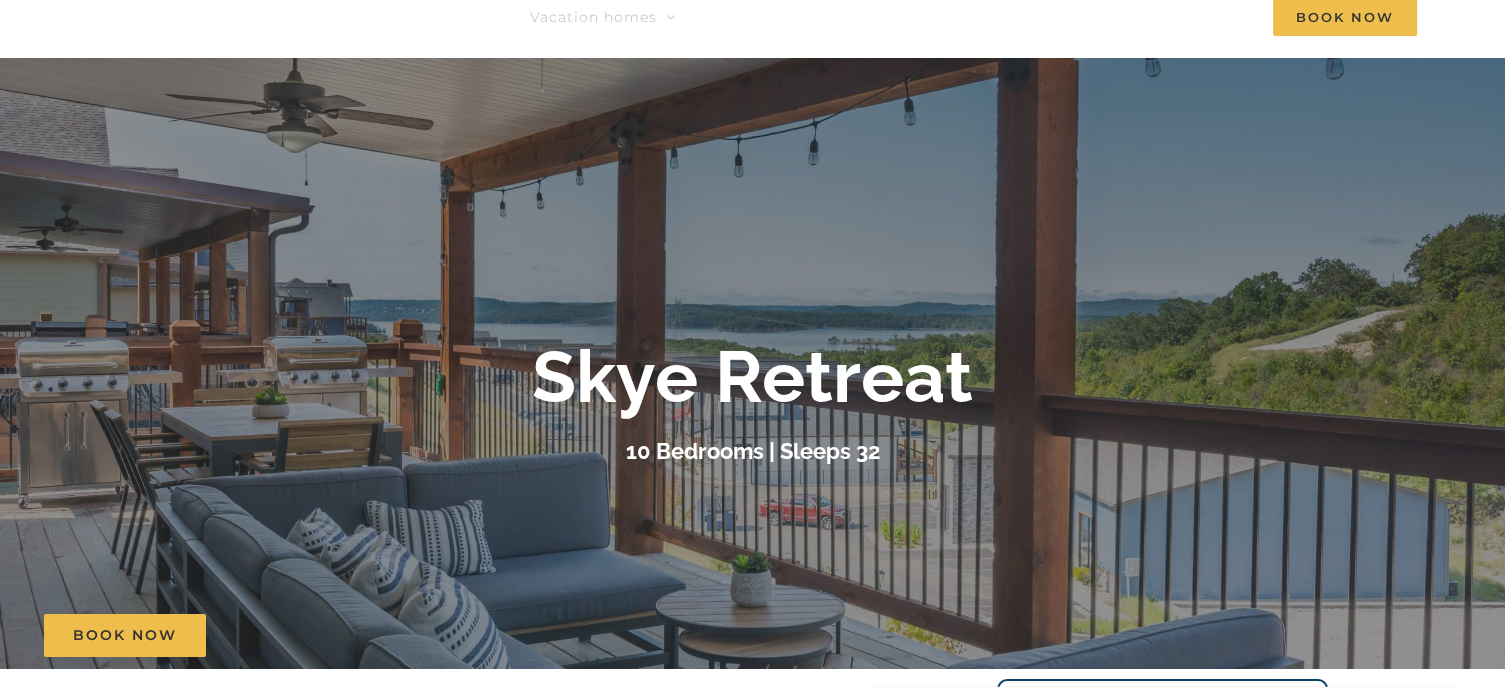 scroll, scrollTop: 0, scrollLeft: 0, axis: both 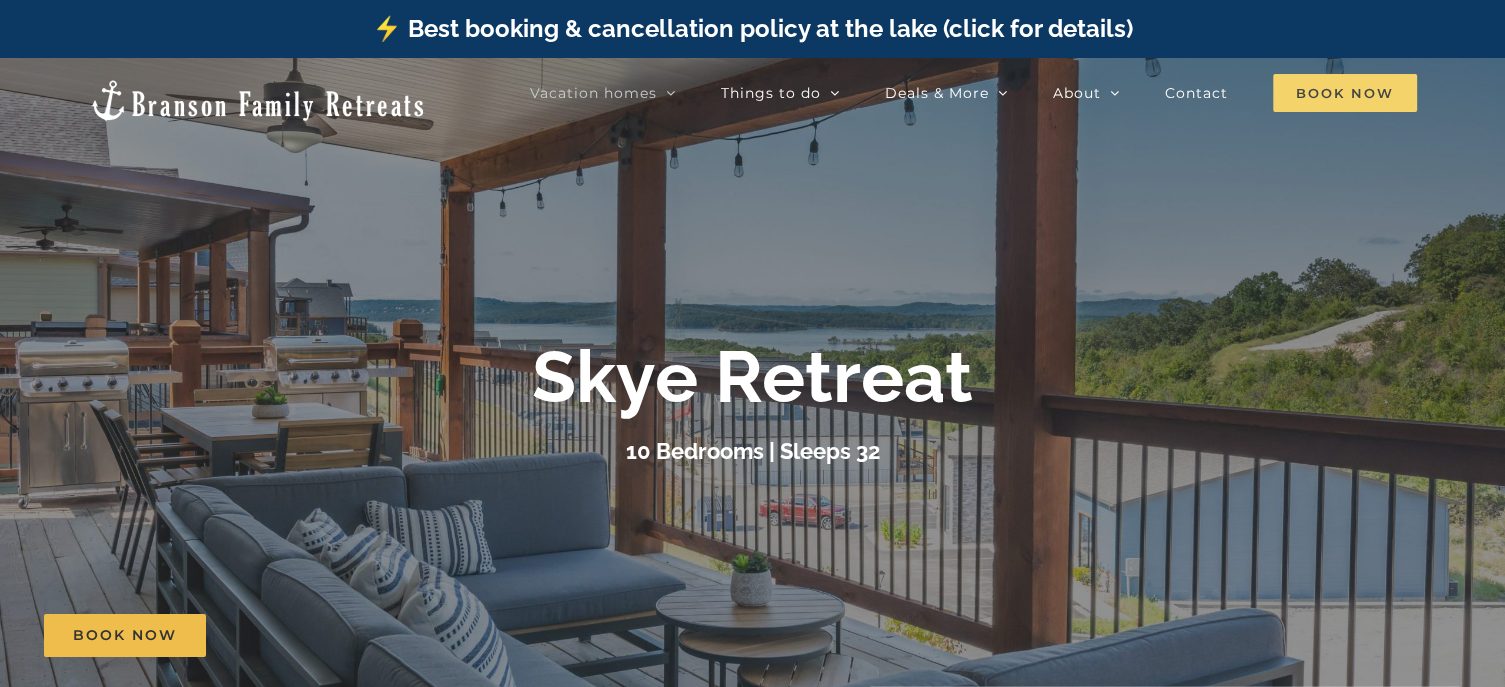 click on "Book Now" at bounding box center (1345, 93) 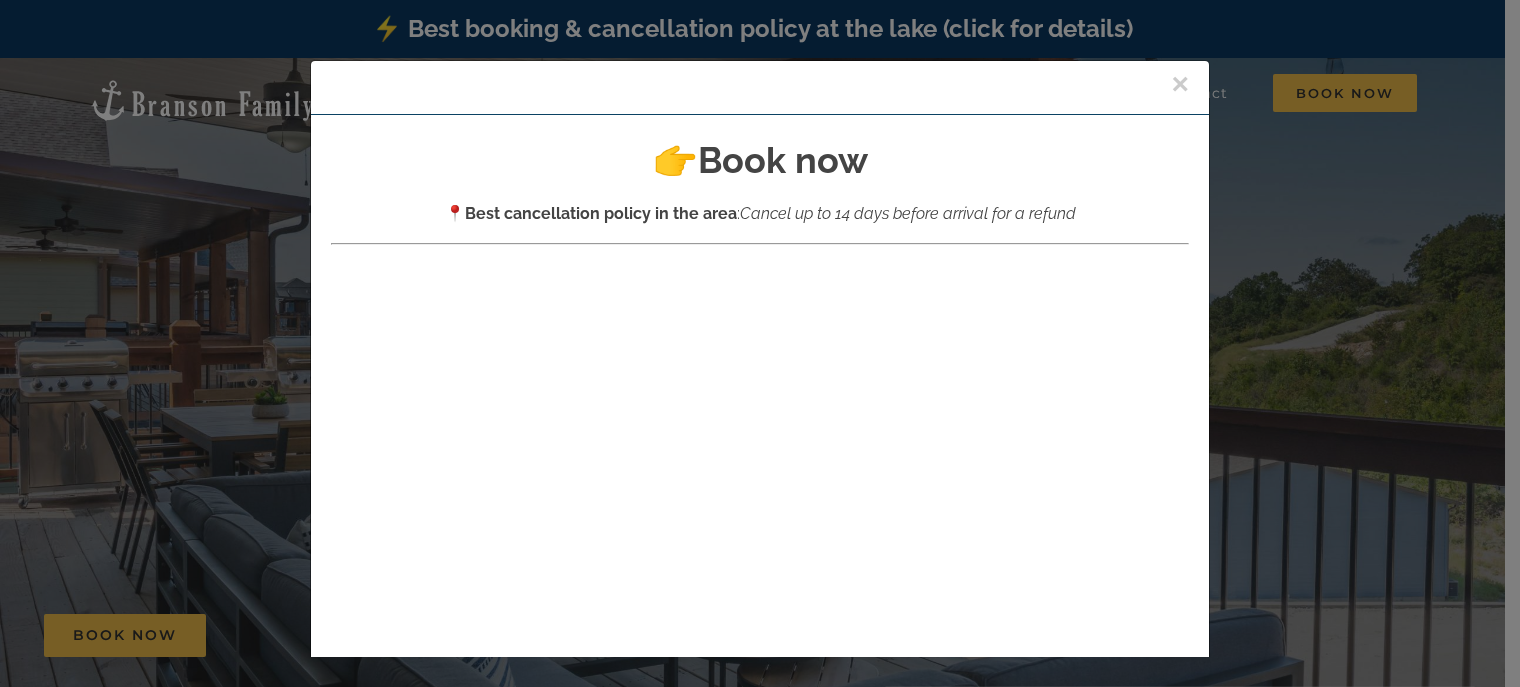 click on "×
👉  Book now
📍  Best cancellation policy in the area :  Cancel up to 14 days before arrival for a refund
Close" at bounding box center (760, 343) 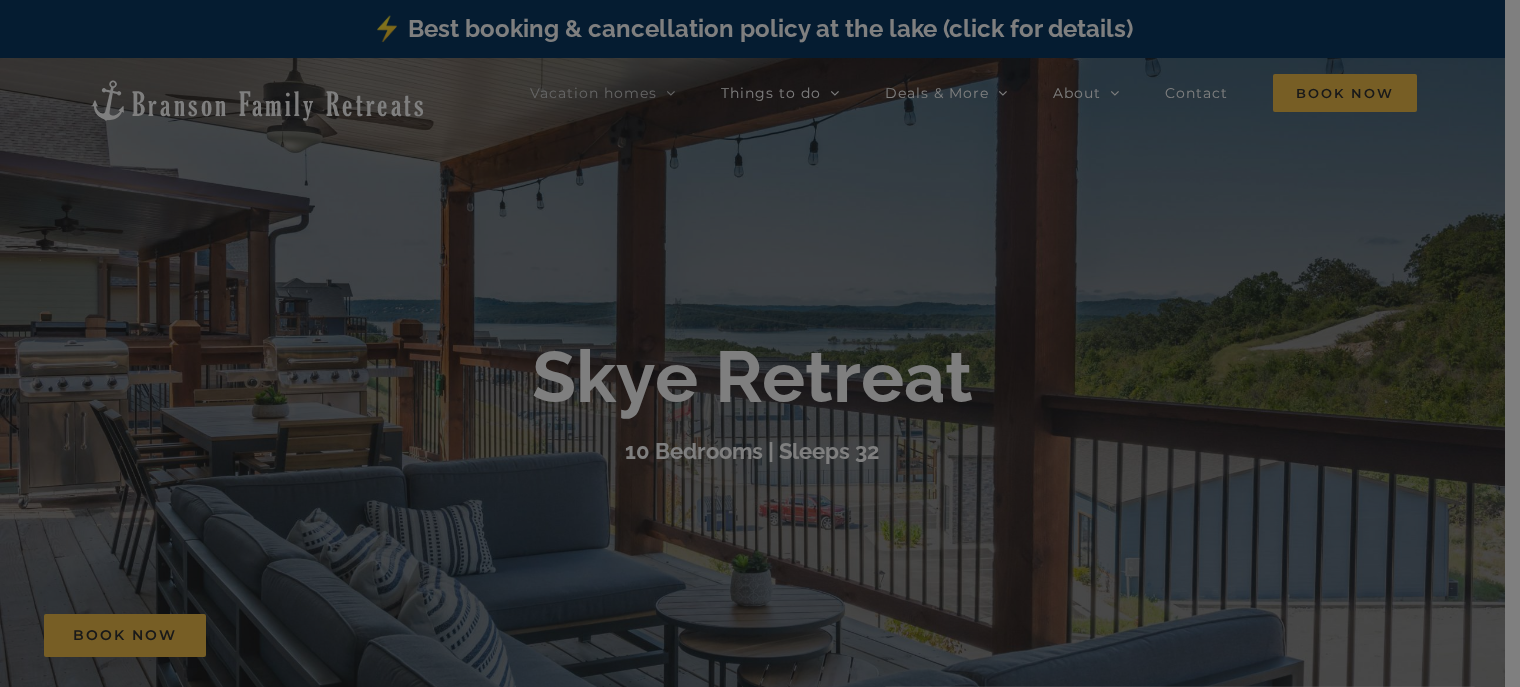 click on "⚡️ Epic Spring Break giveaway [ENTER NOW] ⚡️ Best booking & cancellation policy at the lake (click for details)
Skip to content
Vacation homes   2 to 3 Bedrooms   Mini Camp | 2 Bedrooms Mini Pearl | 2 Bedrooms Mini Shores | 2 Bedrooms Mini Wildflower | 2 Bedrooms Mini Blue | 3 Bedrooms Mini Claymore | 3 Bedrooms Mini Copper | 3 Bedrooms Mini Pointe | 3 Bedrooms Mini Thistle | 3 Bedrooms Mini Waves | 3 Bedrooms 4 to 5 Bedrooms   Dreamweaver Cabin | 4 Bedrooms Mini Legends | 4 Bedrooms Mini Skye | 4 bedrooms Pineapple Bungalow | 4 Bedrooms Blue Pearl | 5 Bedrooms Camp Stillwater | 5 Bedrooms Claymore Cottage | 5 Bedrooms Pineapple Shores | 5 Bedrooms Whispering Waves | 5 Bedrooms Wildflower Lodge | 5 Bedrooms 6+ Bedrooms   Copper Pointe | 6 Bedrooms Highland Retreat | 6 Bedrooms Out of the Blue | 6 Bedrooms Pineapple Pointe | 6 Bedrooms Resort Neighborhoods" at bounding box center (760, 7701) 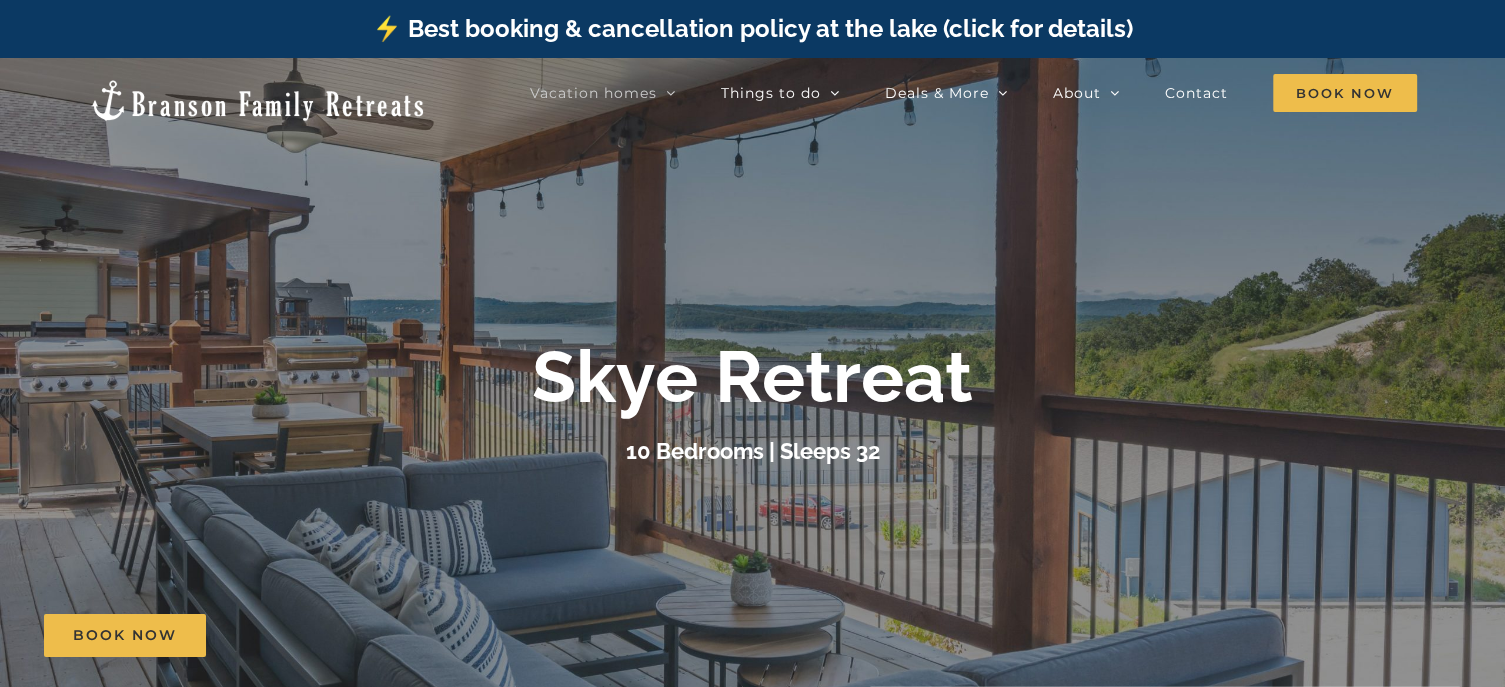 scroll, scrollTop: 7404, scrollLeft: 0, axis: vertical 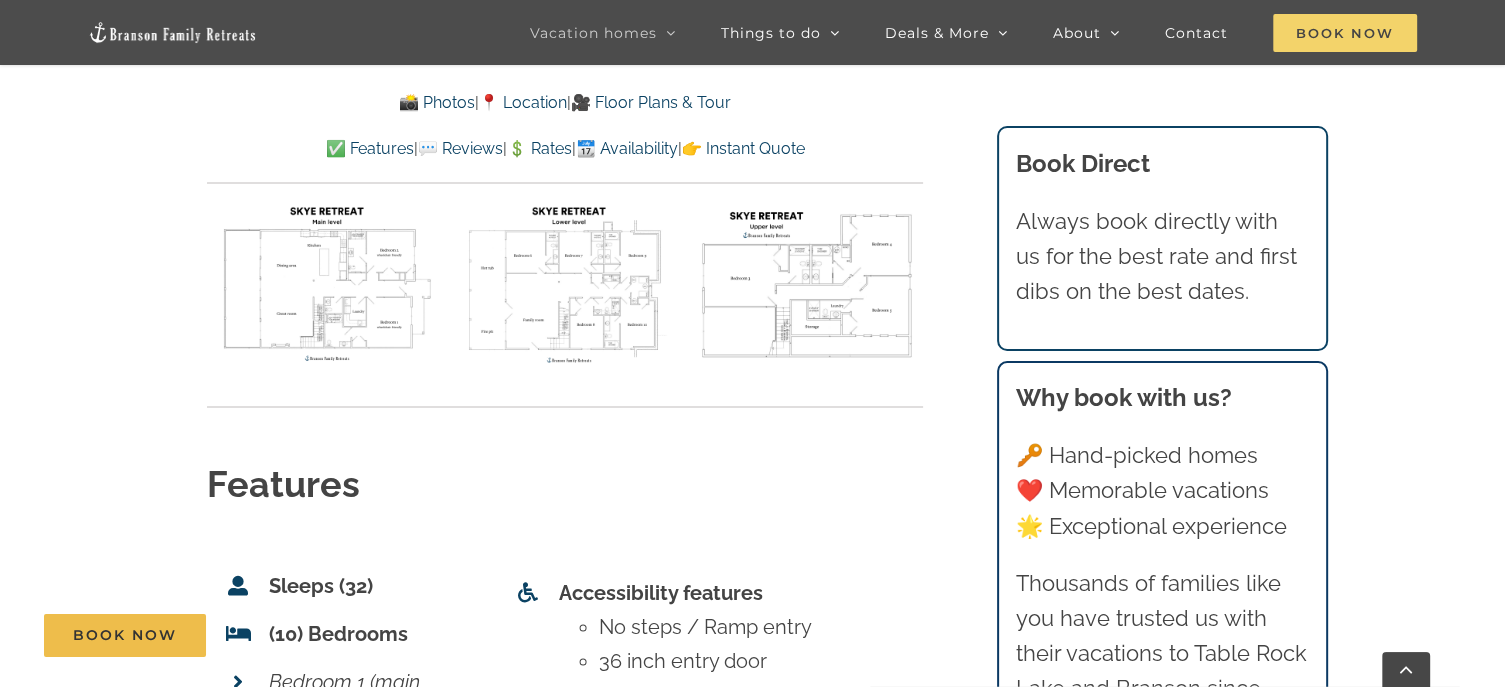 click on "Book Now" at bounding box center (1345, 33) 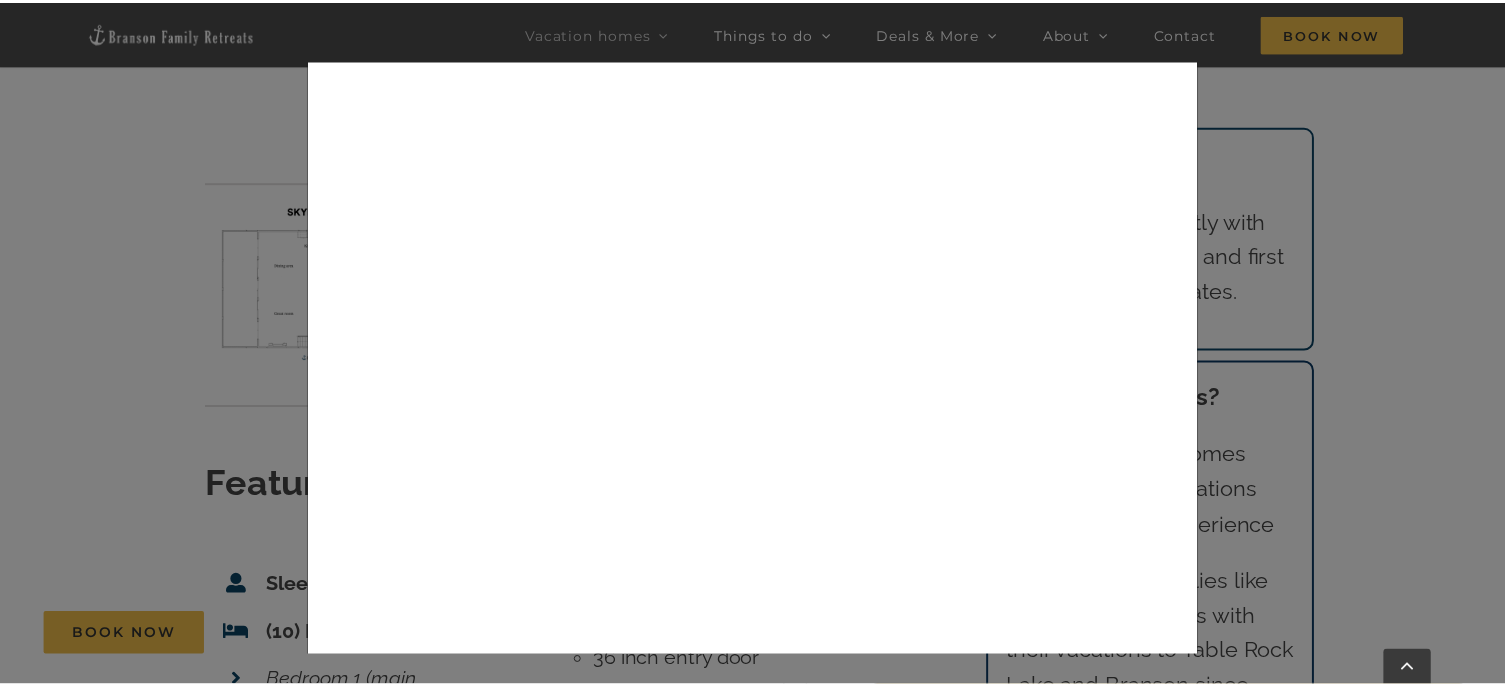 scroll, scrollTop: 0, scrollLeft: 0, axis: both 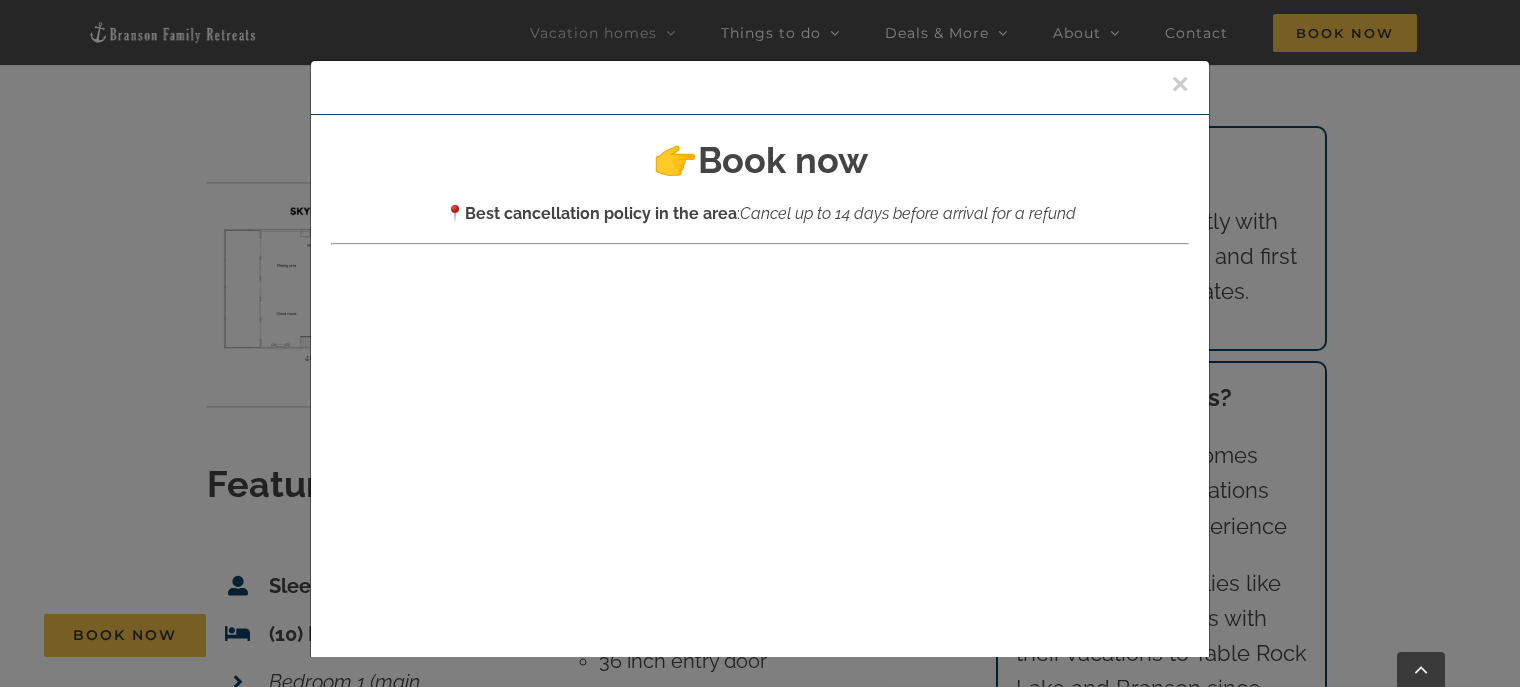 click on "×" at bounding box center (1180, 84) 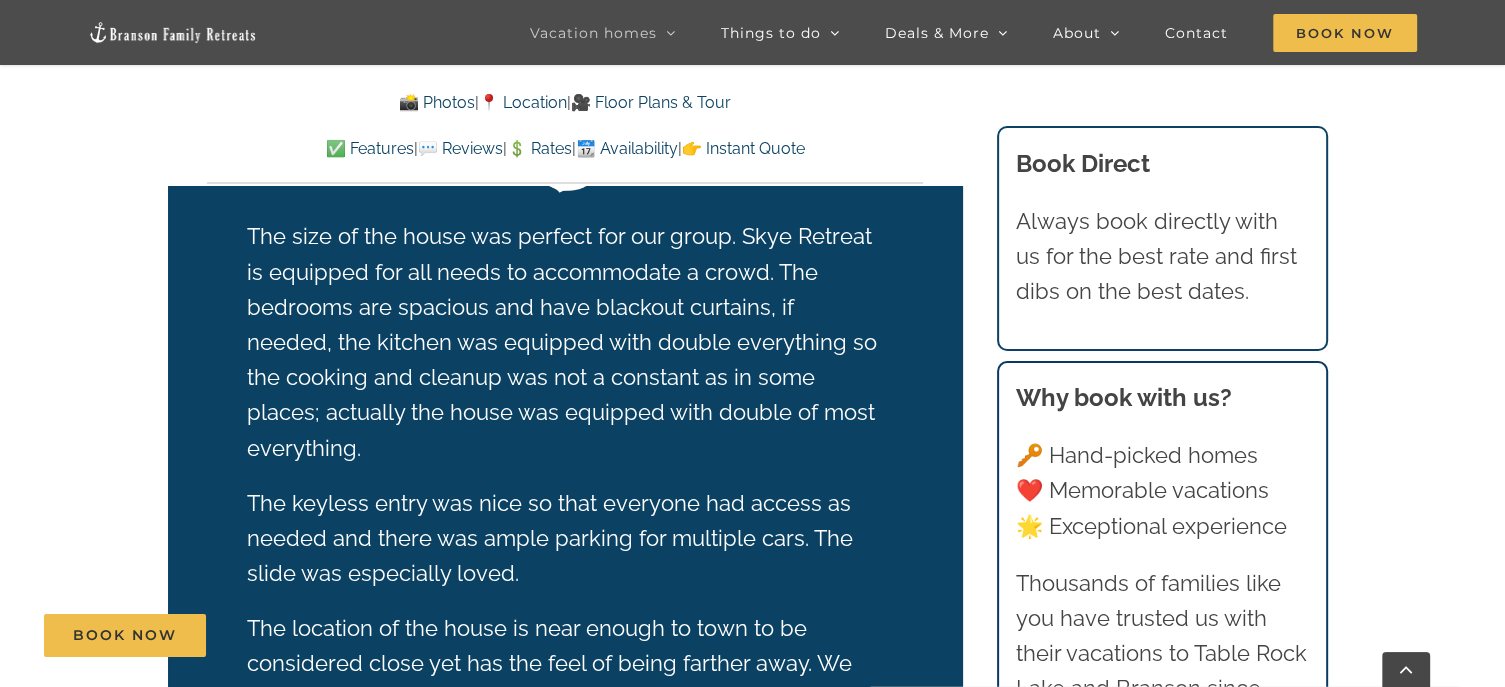 scroll, scrollTop: 3531, scrollLeft: 0, axis: vertical 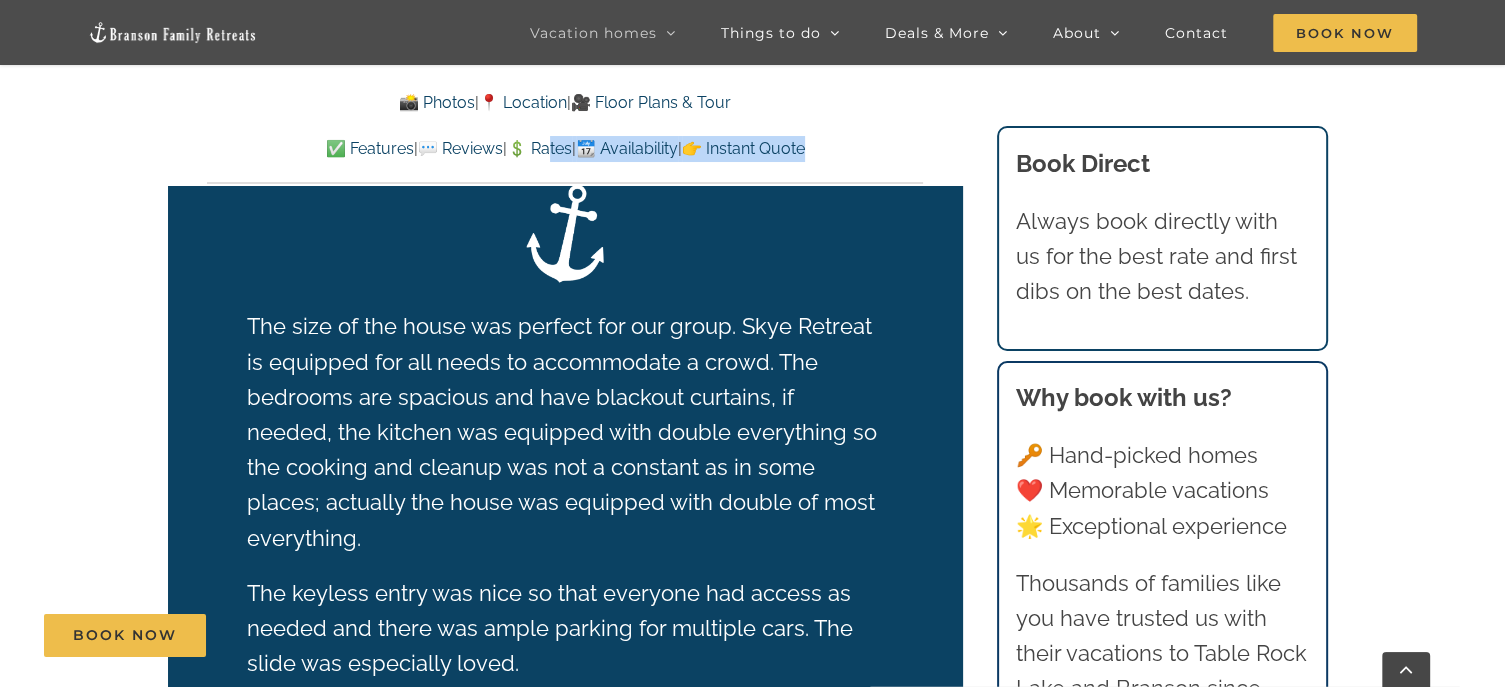 drag, startPoint x: 538, startPoint y: 163, endPoint x: 548, endPoint y: 155, distance: 12.806249 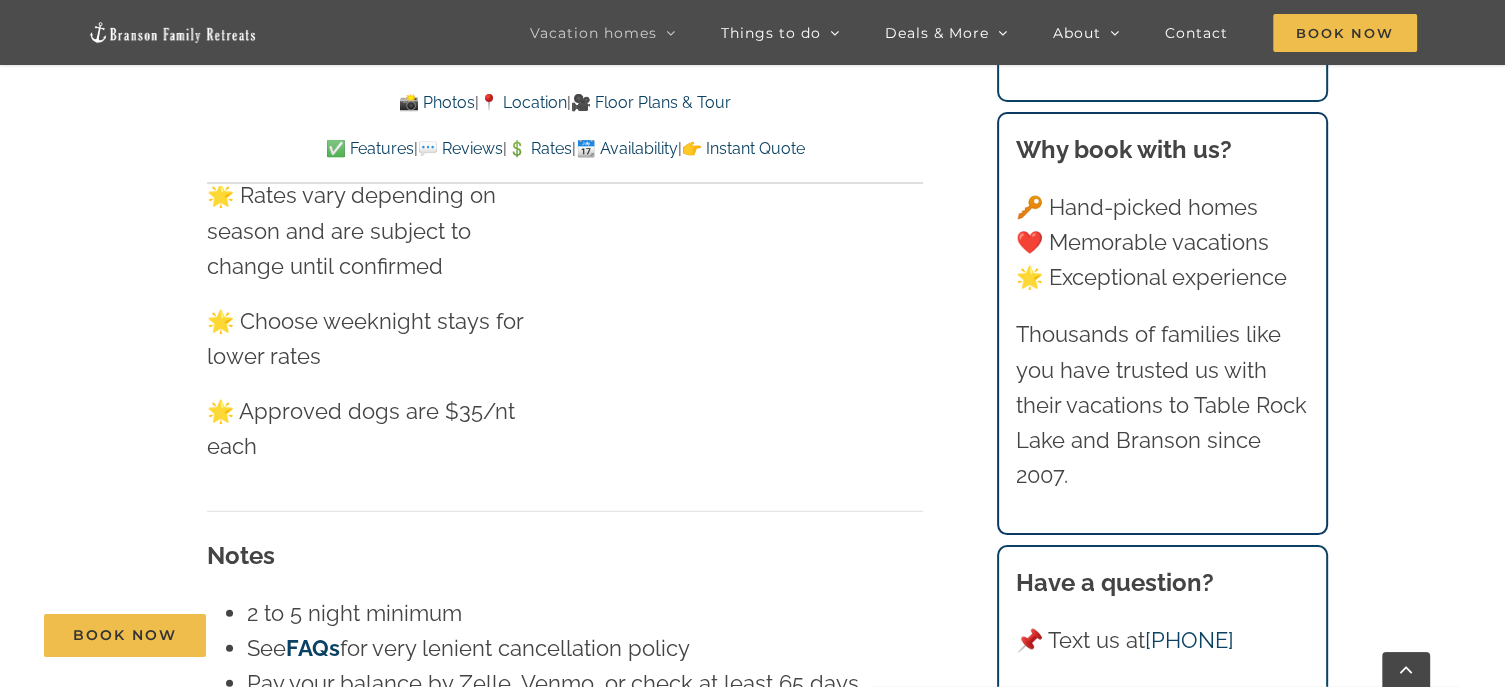 click on "🌟 Rates vary depending on season and are subject to change until confirmed" at bounding box center [379, 231] 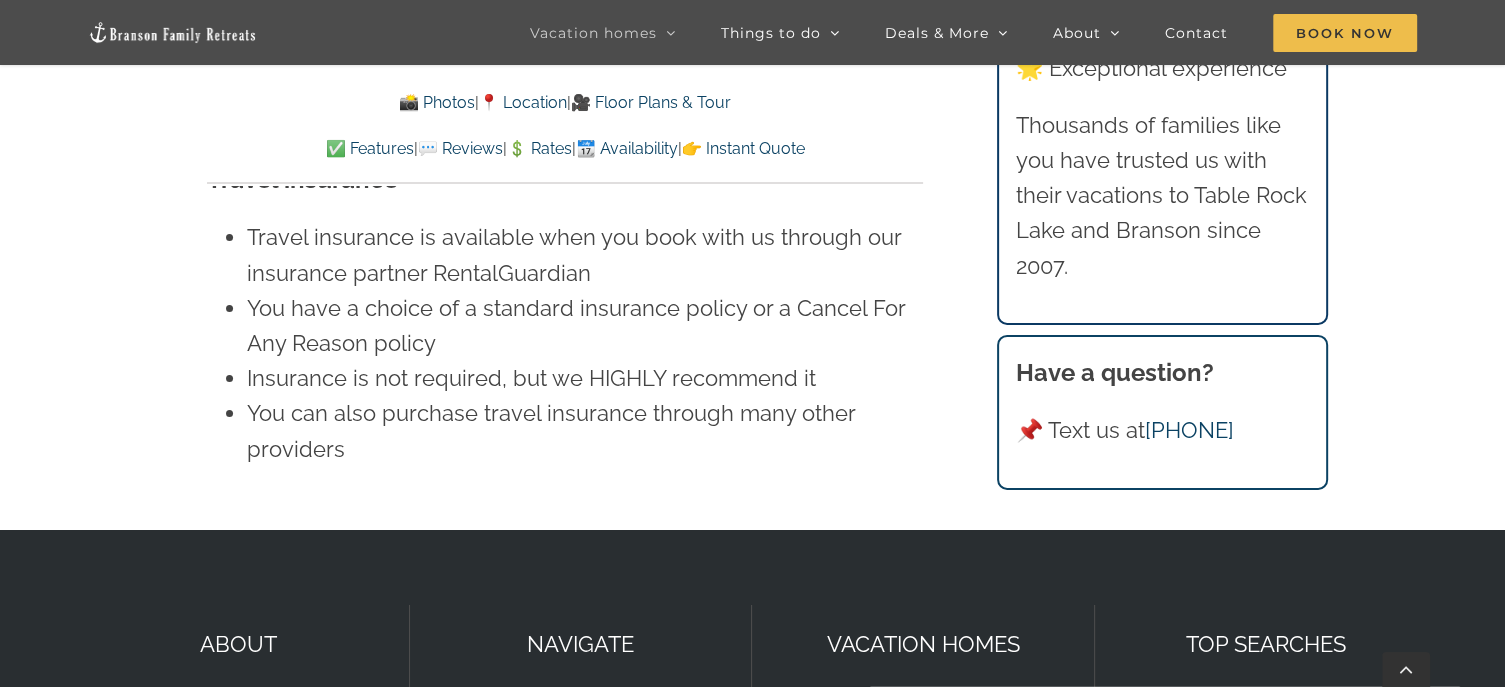 scroll, scrollTop: 14157, scrollLeft: 0, axis: vertical 